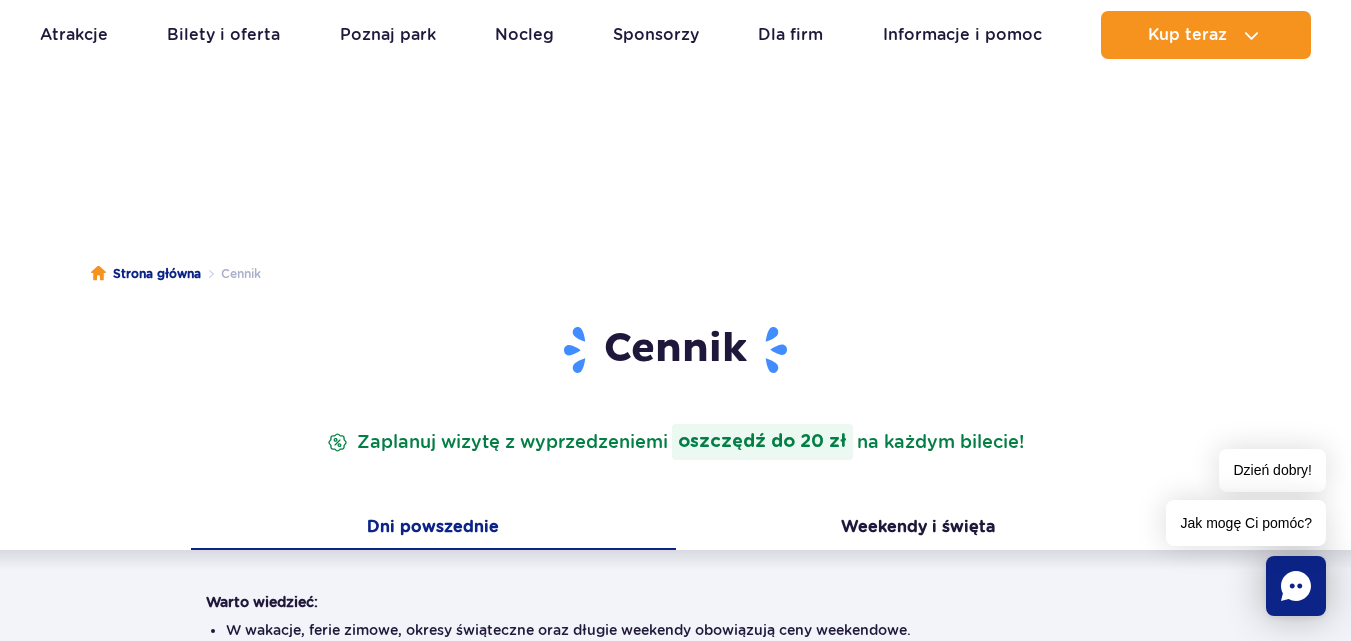 scroll, scrollTop: 1460, scrollLeft: 0, axis: vertical 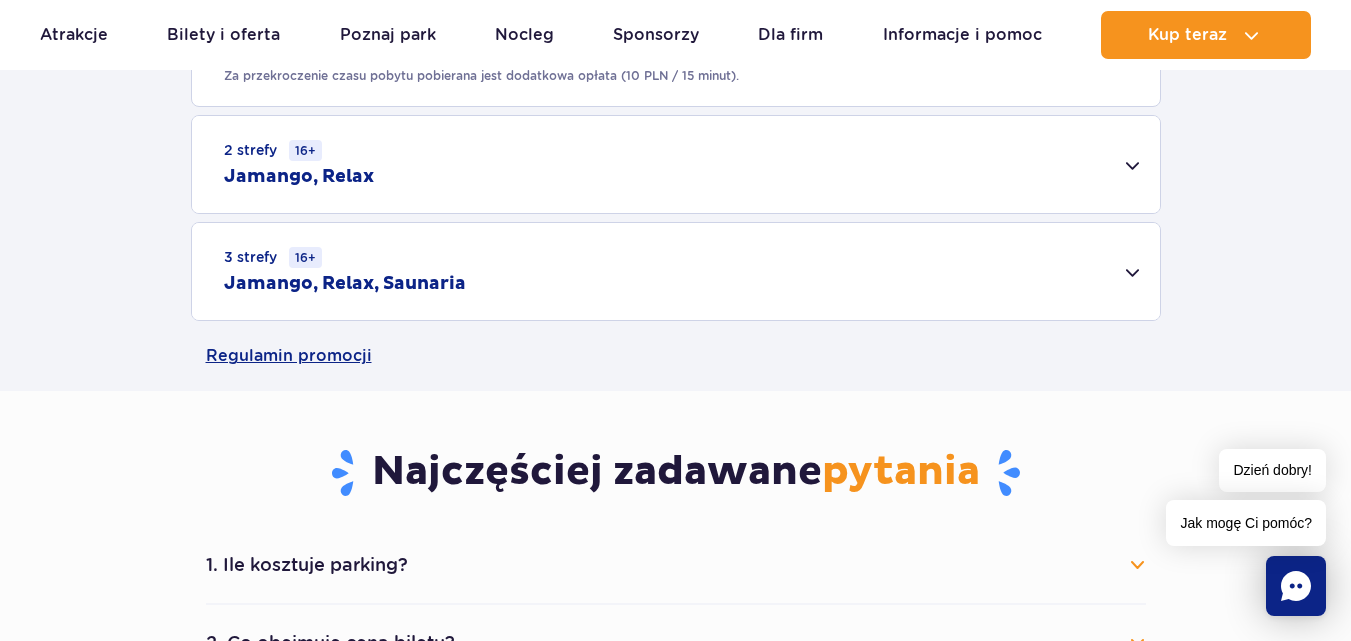 click on "3 strefy  16+
Jamango, Relax, Saunaria" at bounding box center (676, 271) 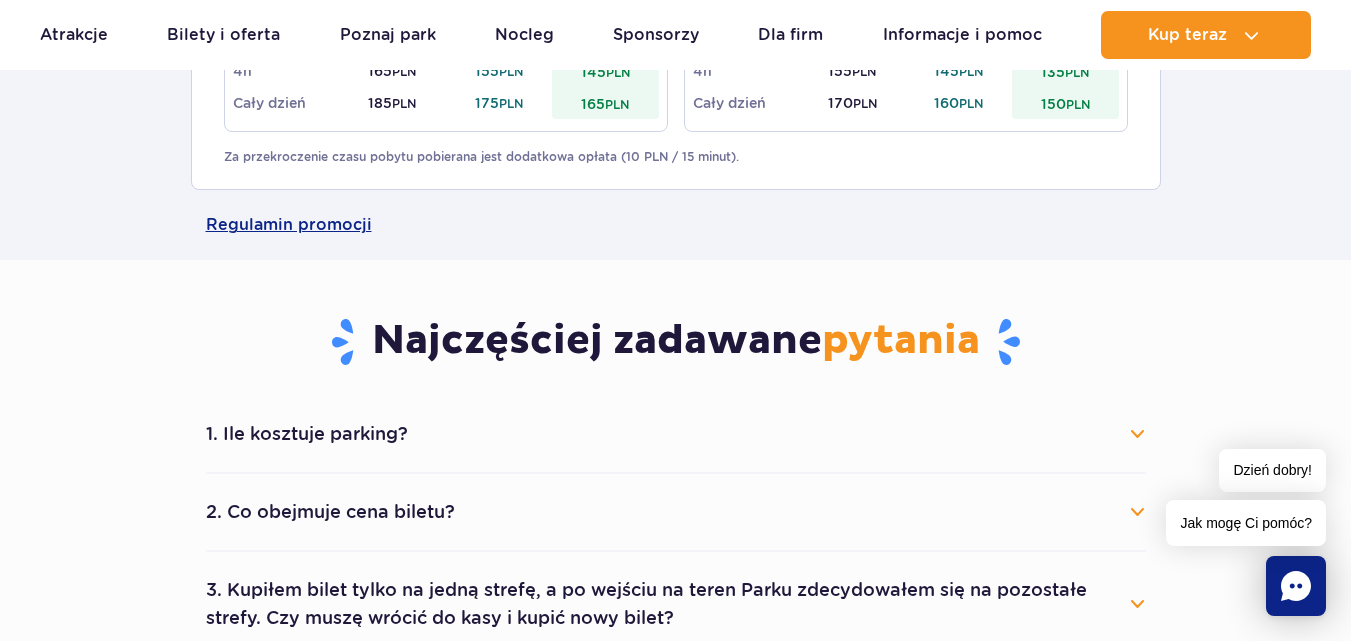 scroll, scrollTop: 1960, scrollLeft: 0, axis: vertical 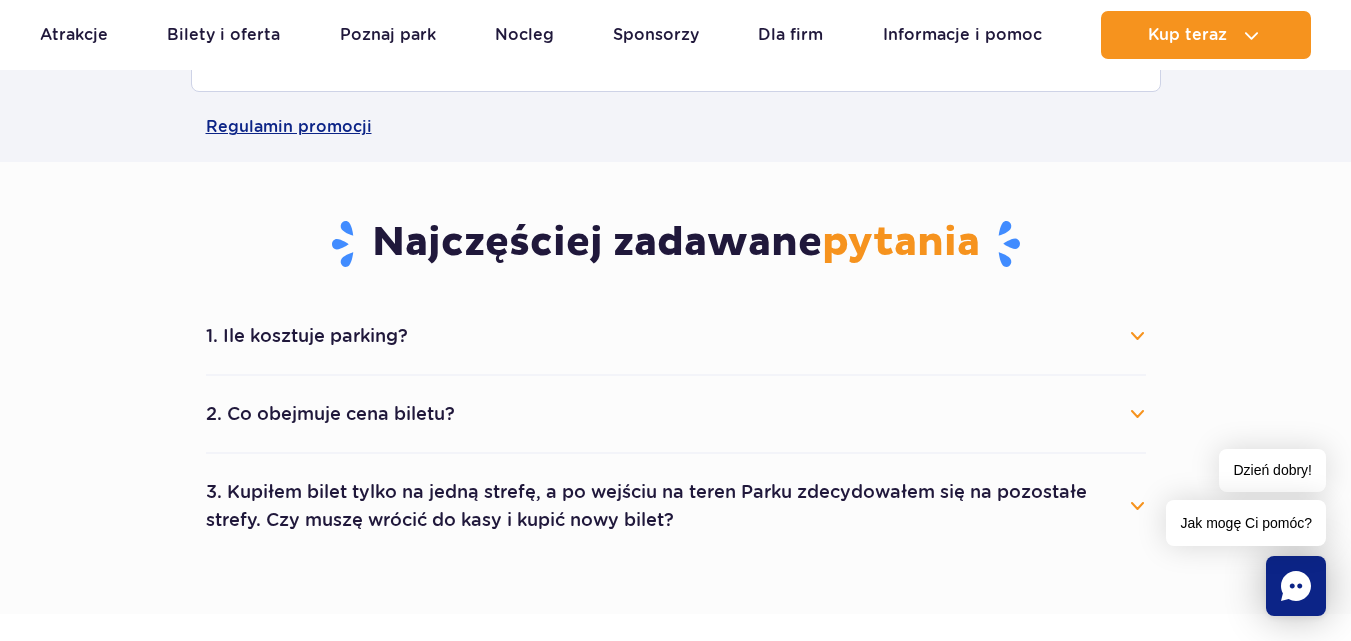 click on "1. Ile kosztuje parking?" at bounding box center [676, 336] 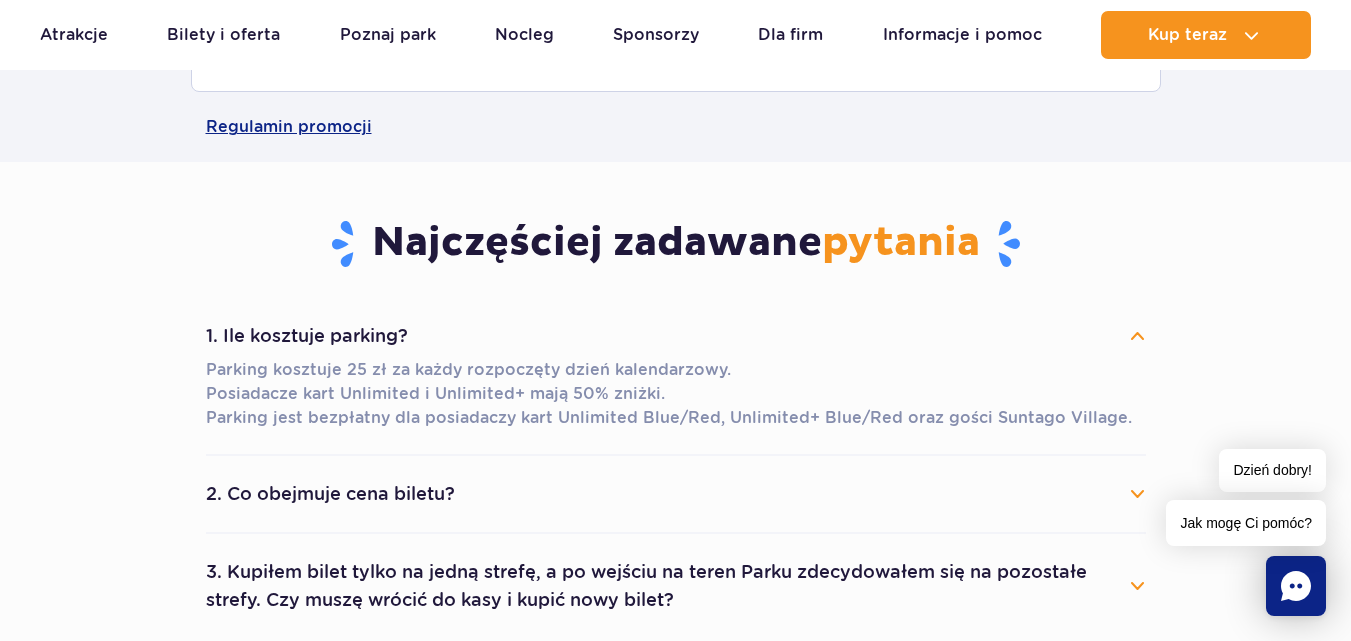 scroll, scrollTop: 2060, scrollLeft: 0, axis: vertical 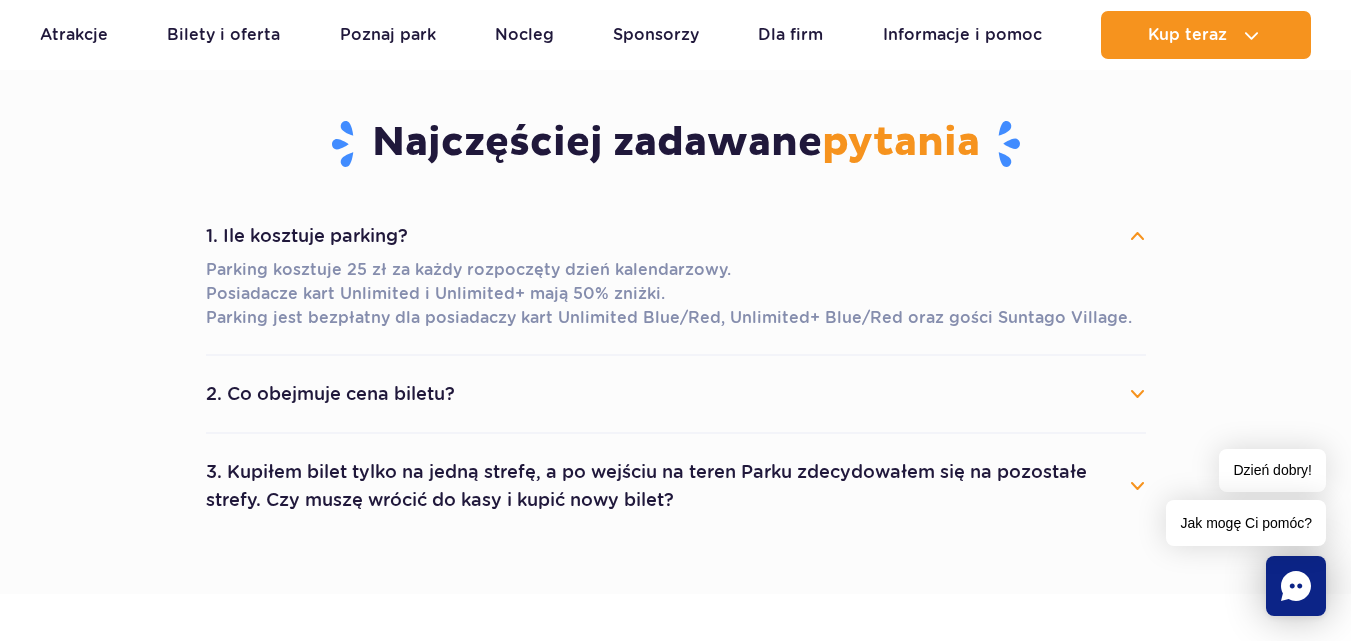 click on "2. Co obejmuje cena biletu?" at bounding box center [676, 394] 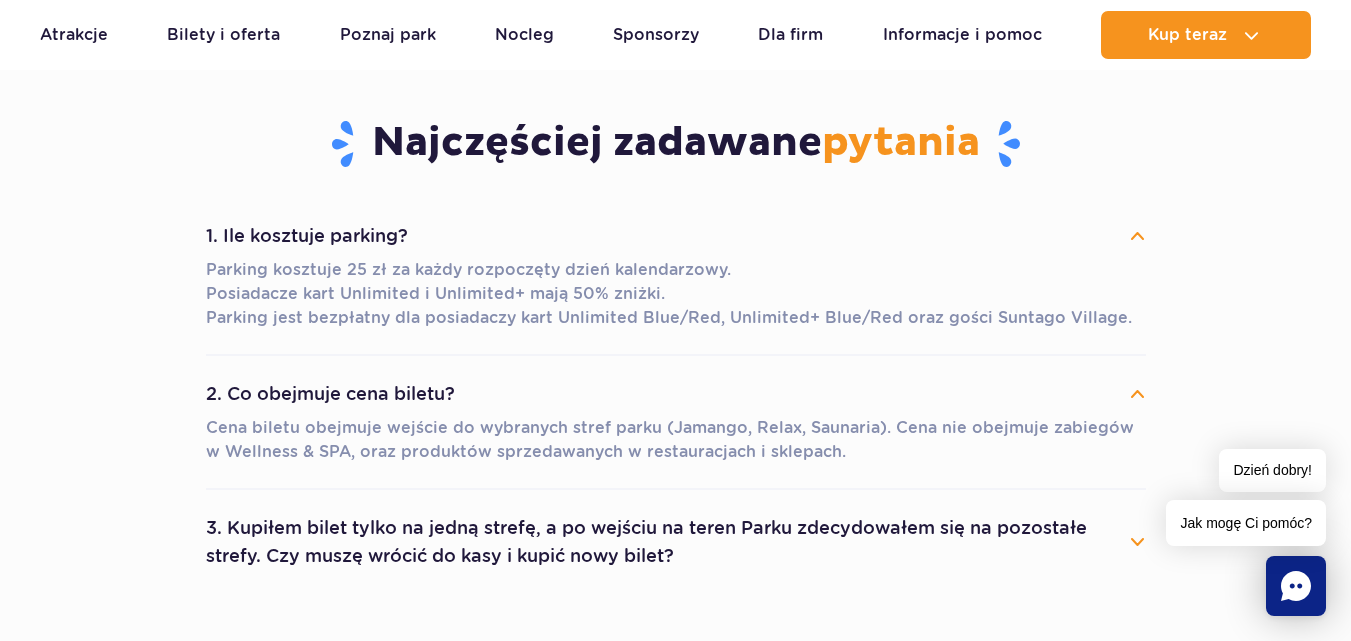 click on "3. Kupiłem bilet tylko na jedną strefę, a po wejściu na teren Parku zdecydowałem się na pozostałe strefy. Czy muszę wrócić do kasy i kupić nowy bilet?" at bounding box center (676, 542) 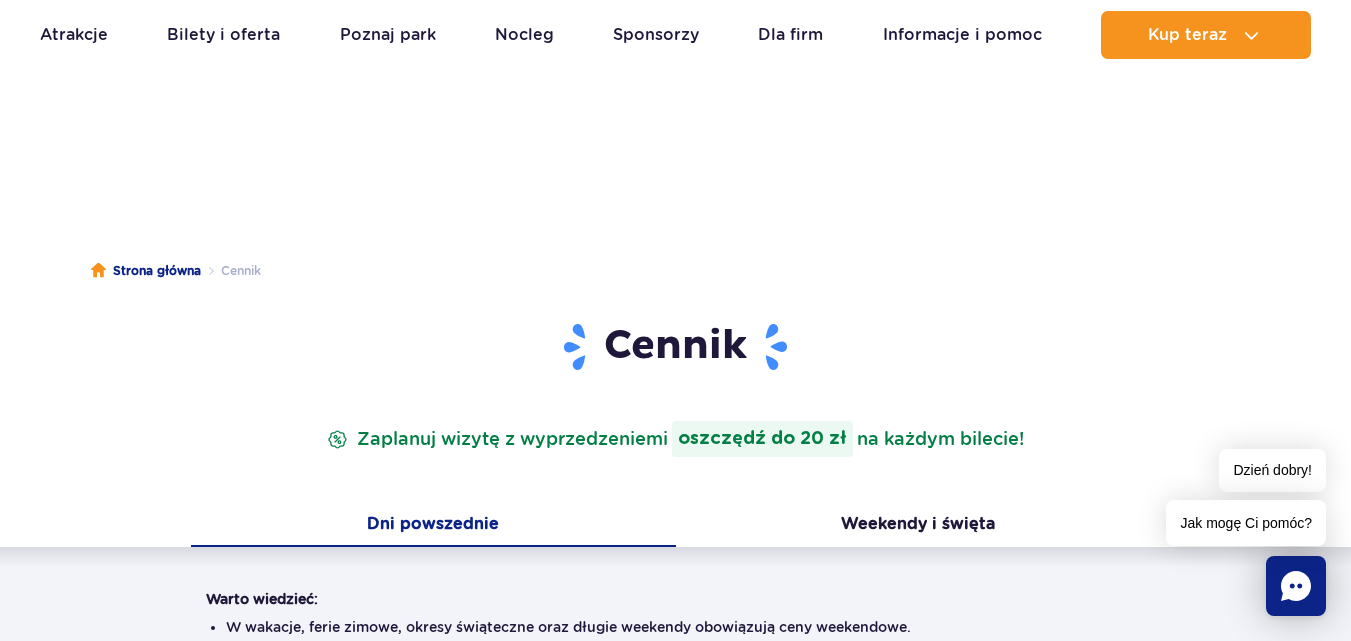 scroll, scrollTop: 0, scrollLeft: 0, axis: both 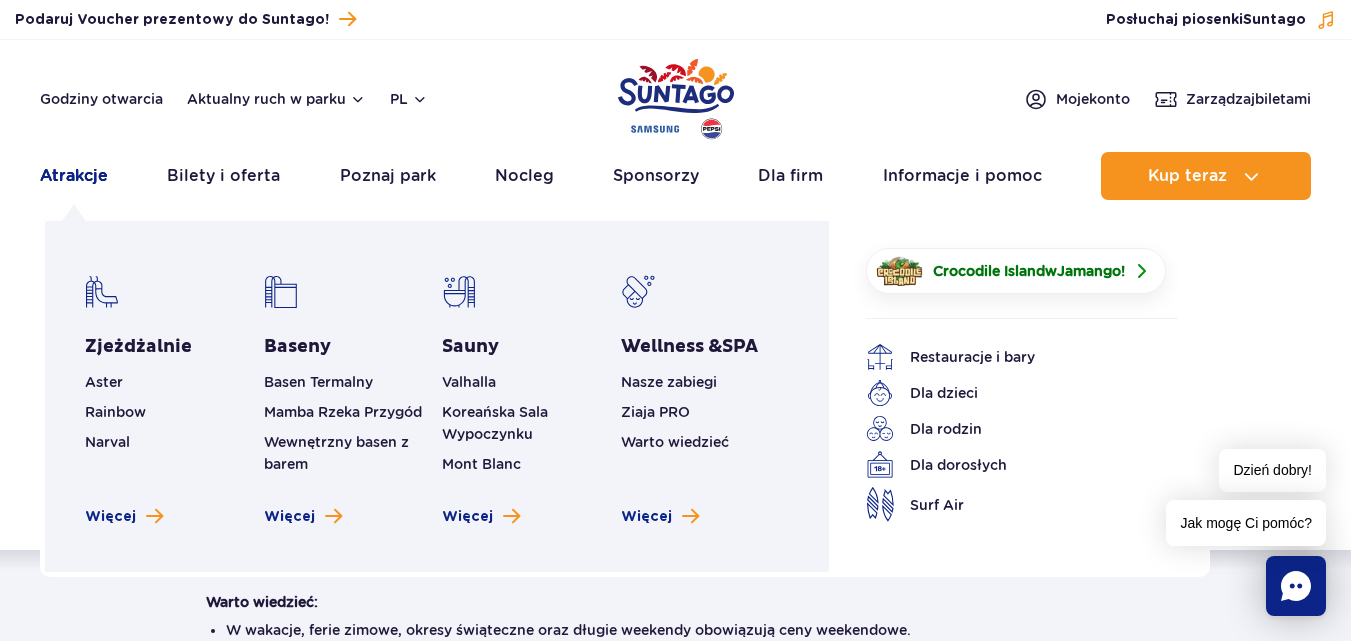 click on "Atrakcje" at bounding box center (74, 176) 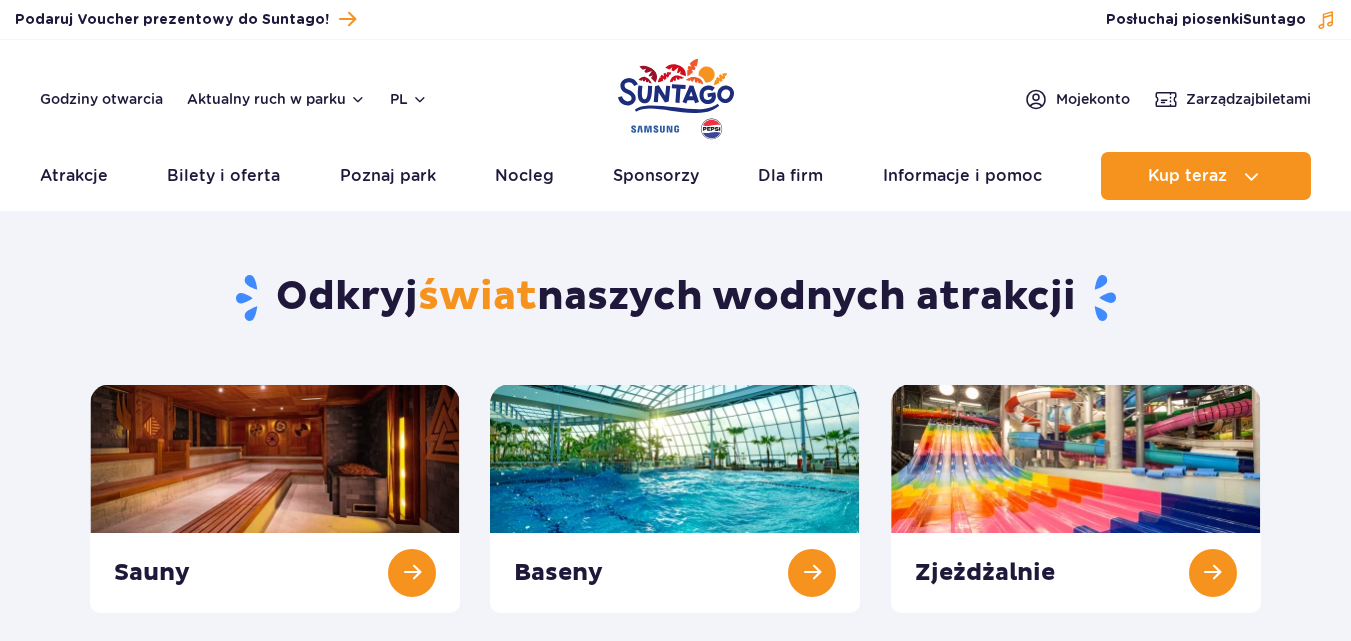 scroll, scrollTop: 0, scrollLeft: 0, axis: both 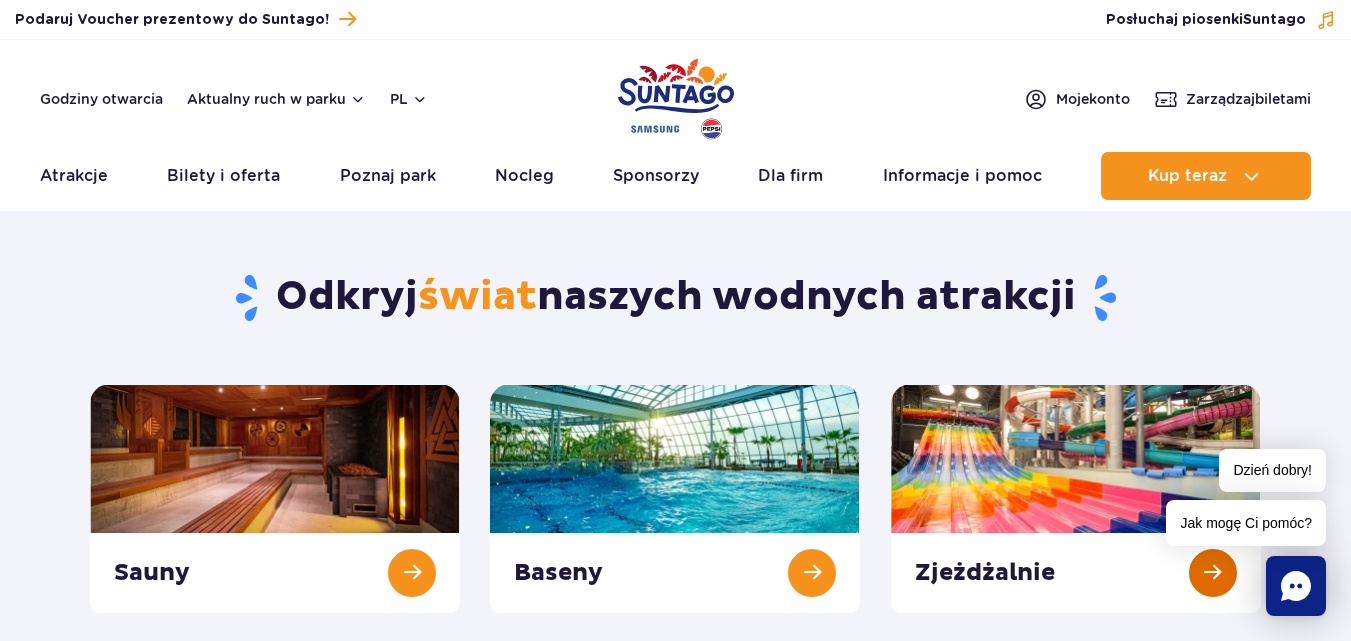 click at bounding box center [1076, 498] 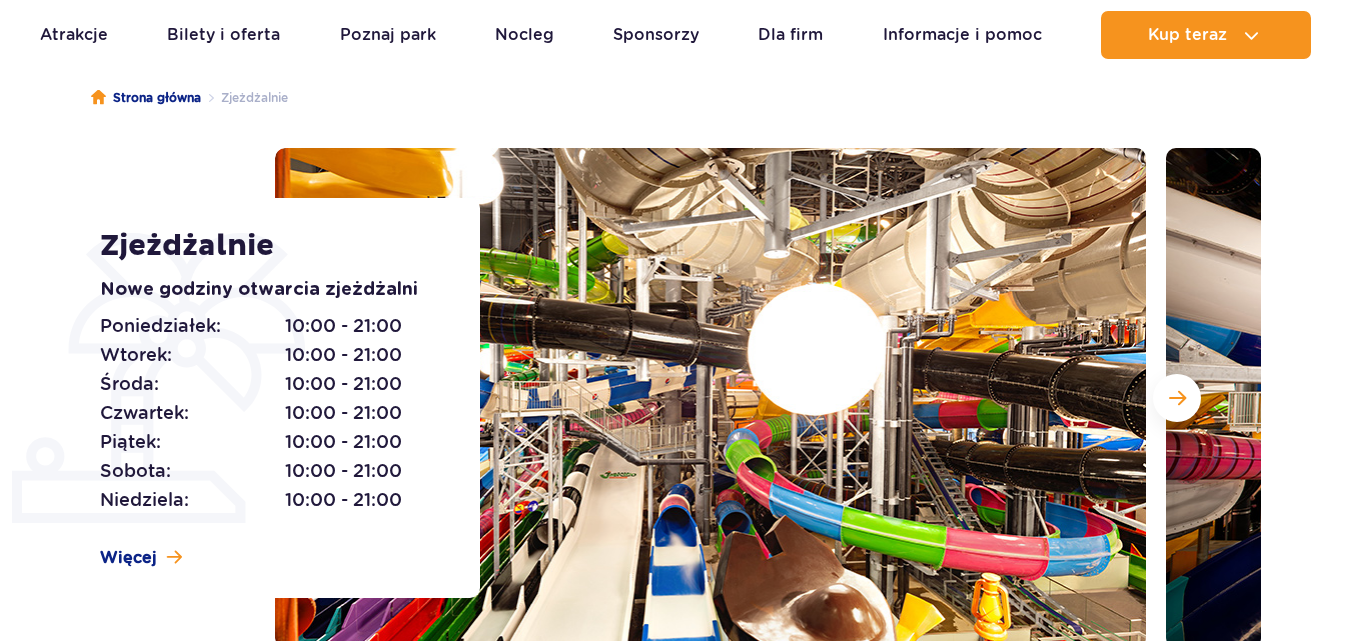 scroll, scrollTop: 0, scrollLeft: 0, axis: both 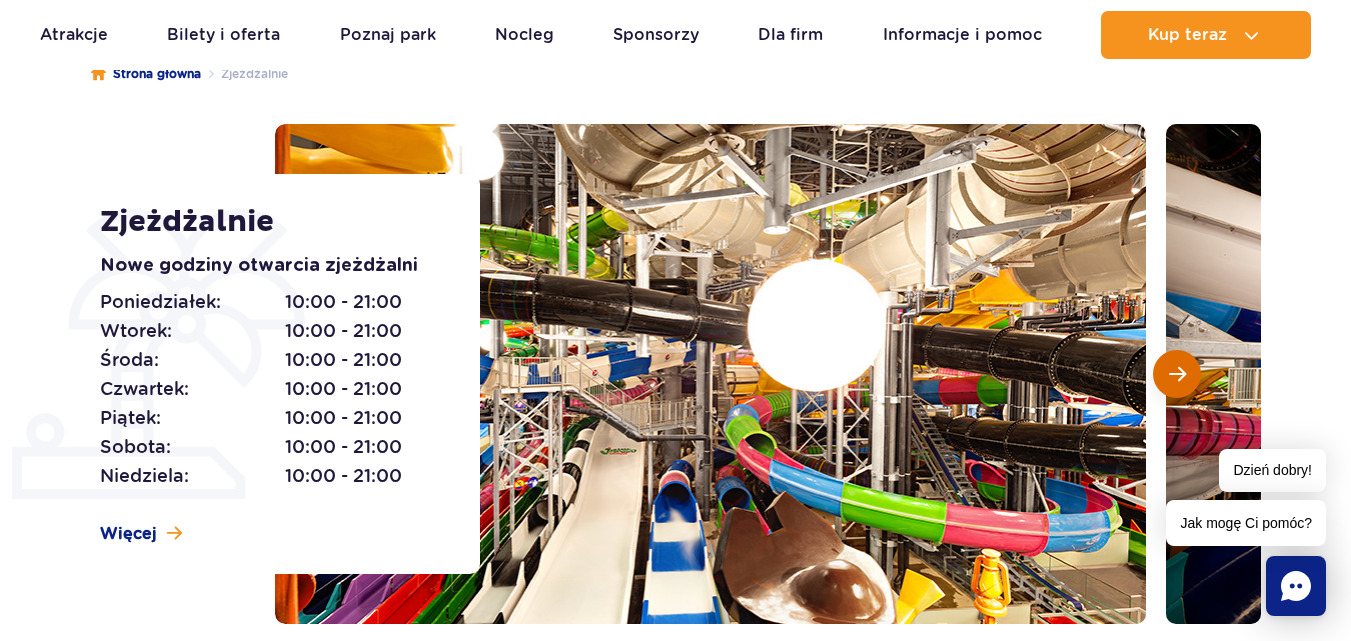 click at bounding box center (1177, 374) 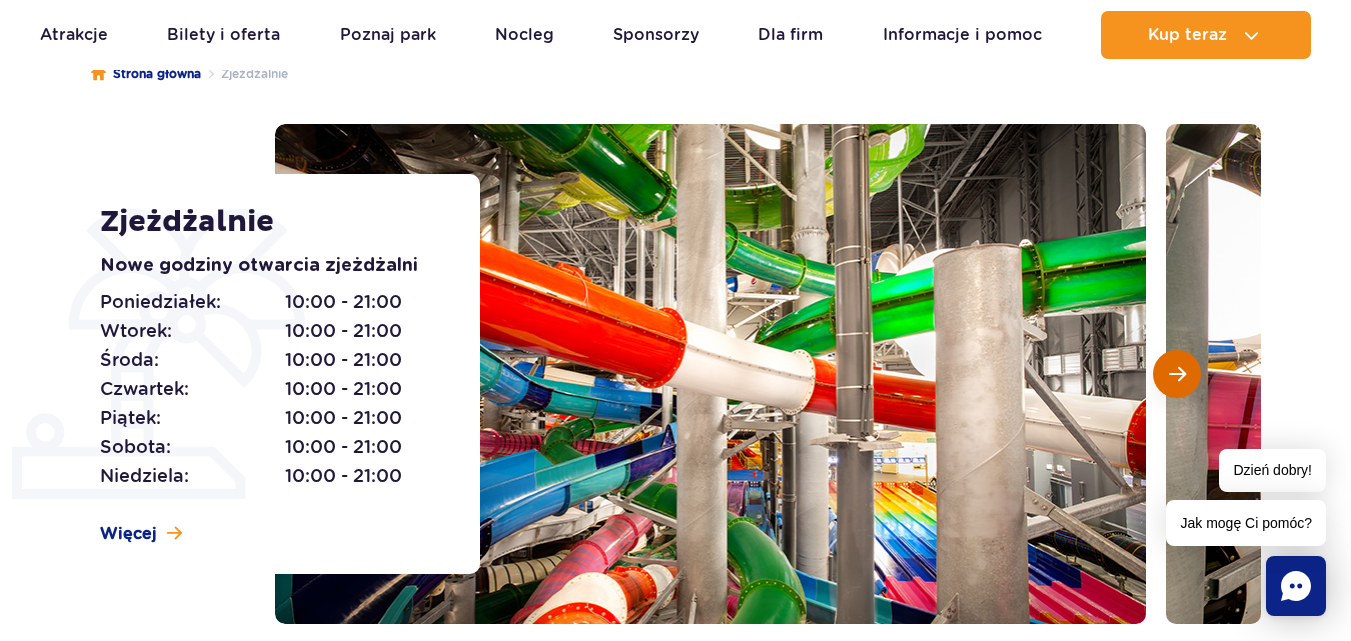 click at bounding box center [1177, 374] 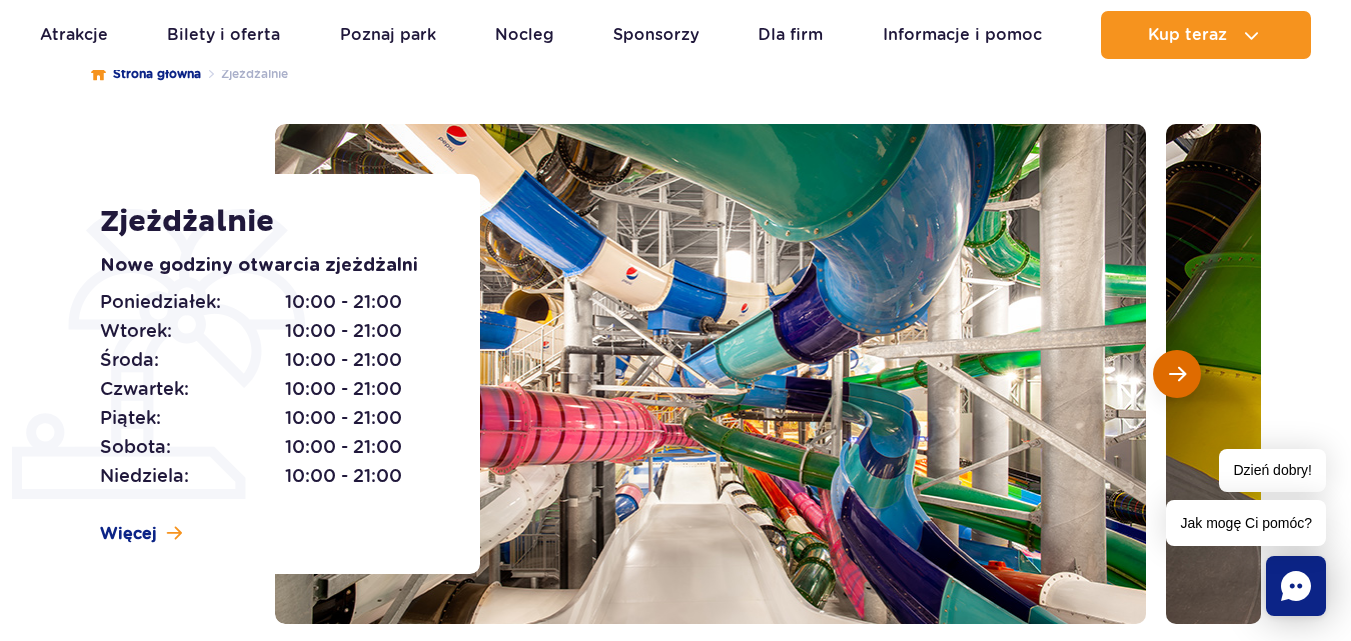 click at bounding box center (1177, 374) 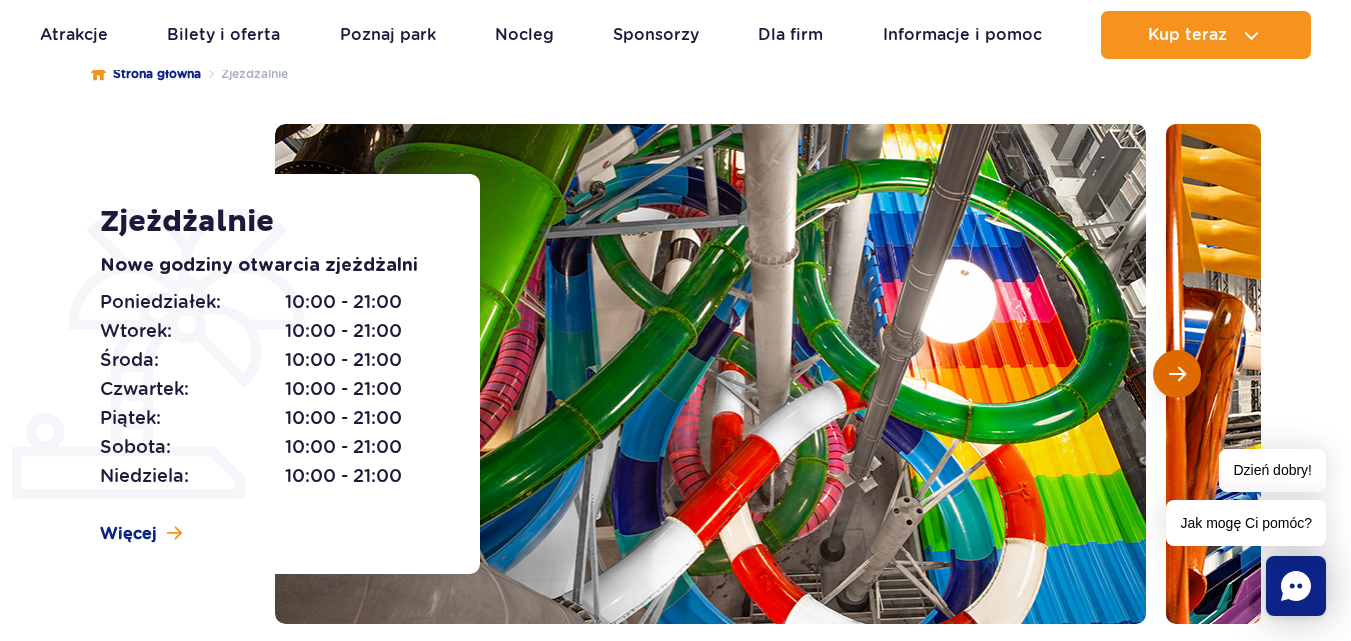 click at bounding box center (1177, 374) 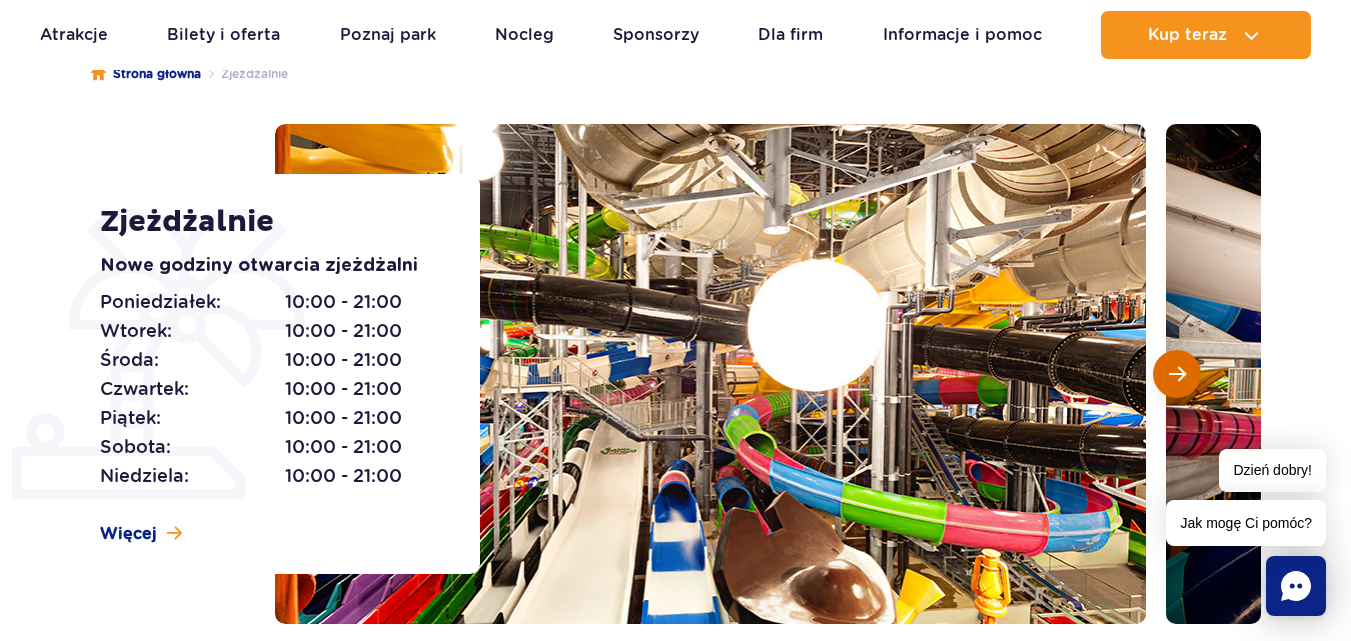 click at bounding box center [1177, 374] 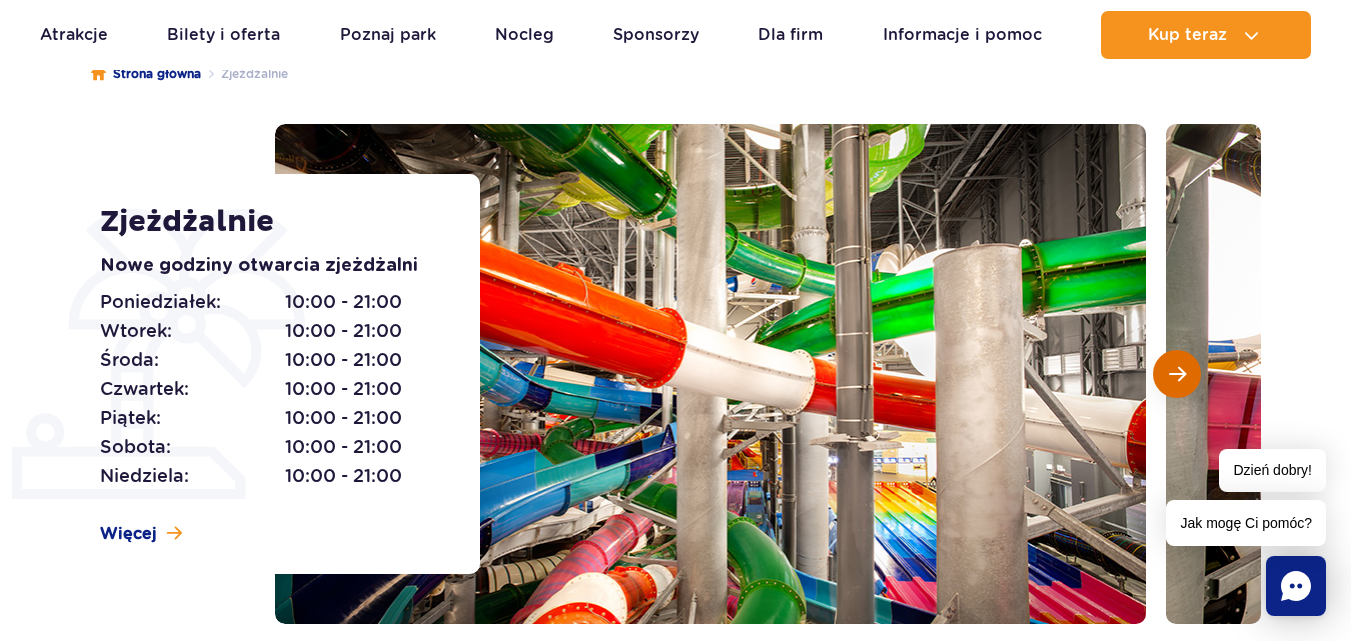 click at bounding box center (1177, 374) 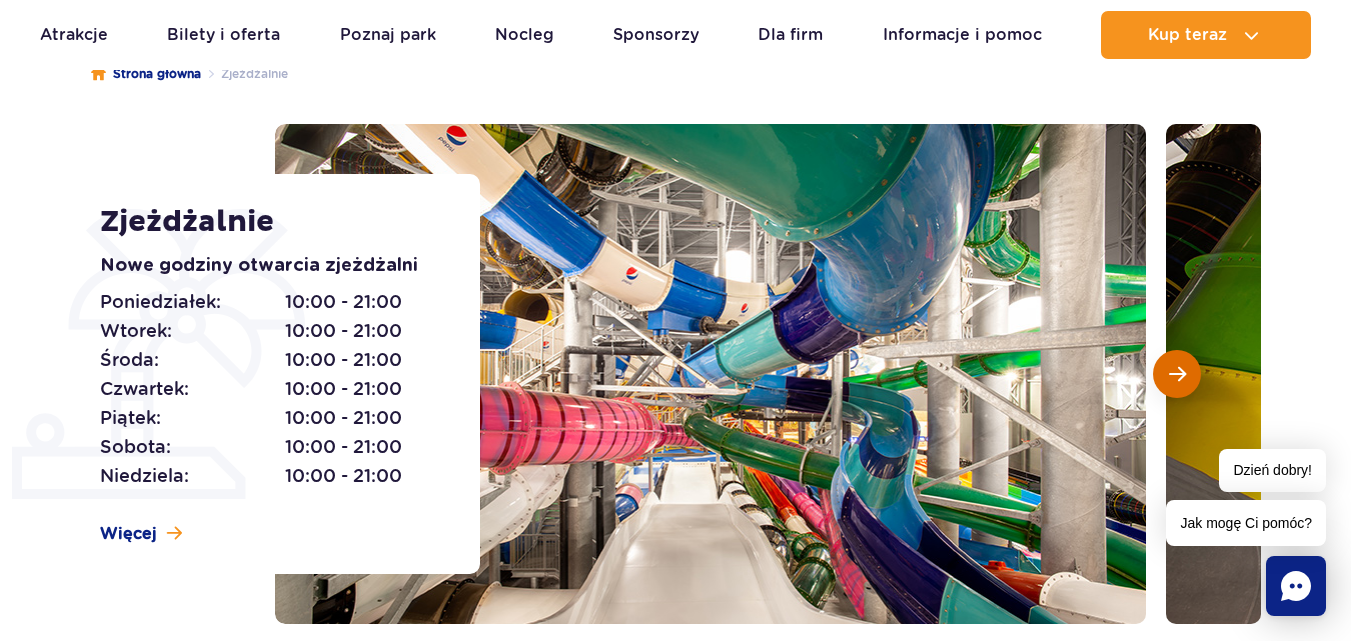 click at bounding box center [1177, 374] 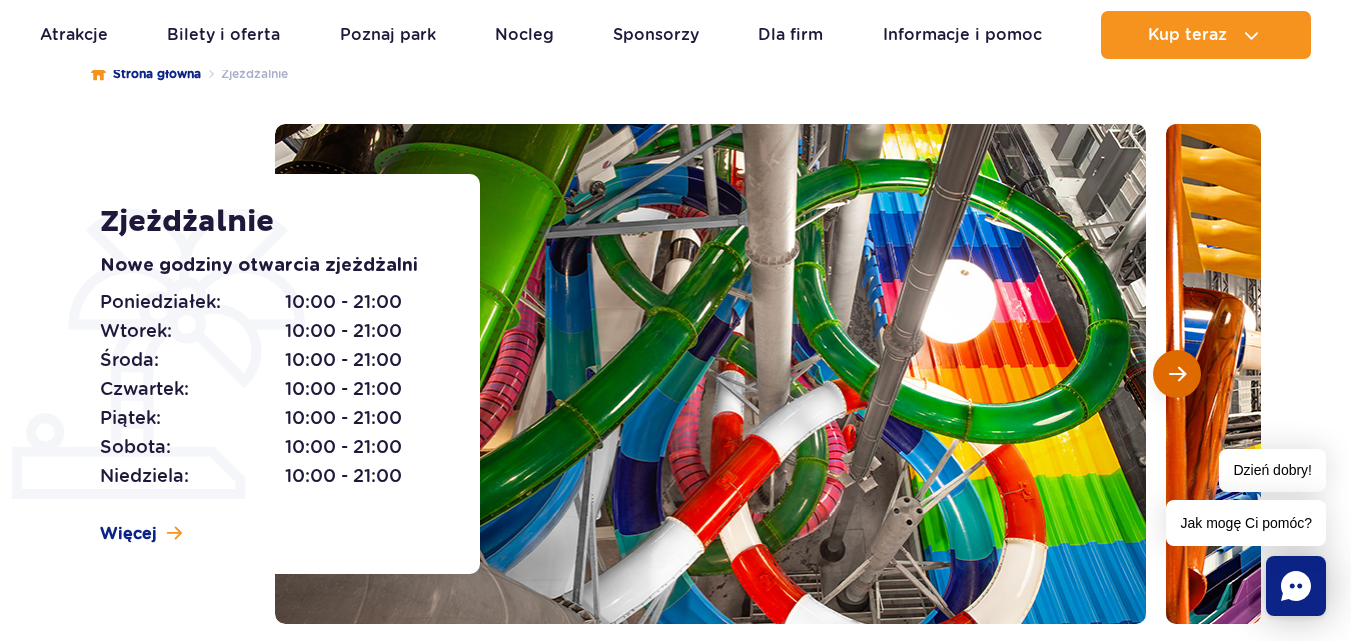 click at bounding box center (1177, 374) 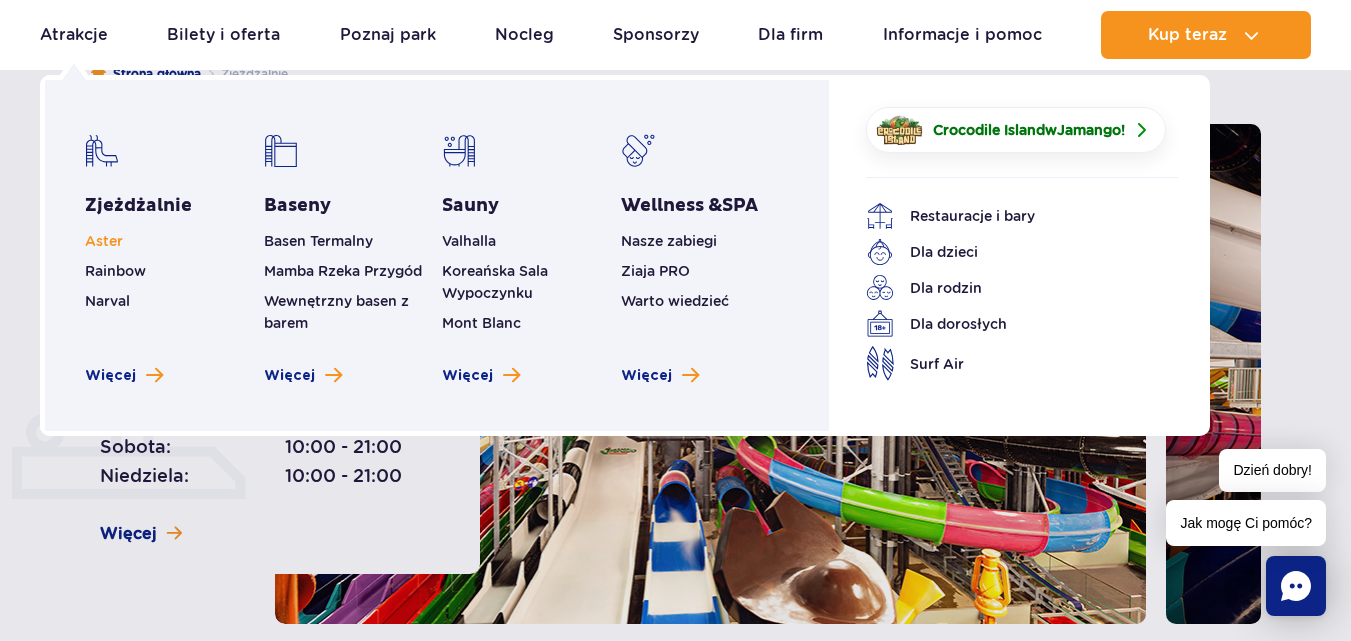 click on "Aster" at bounding box center [104, 241] 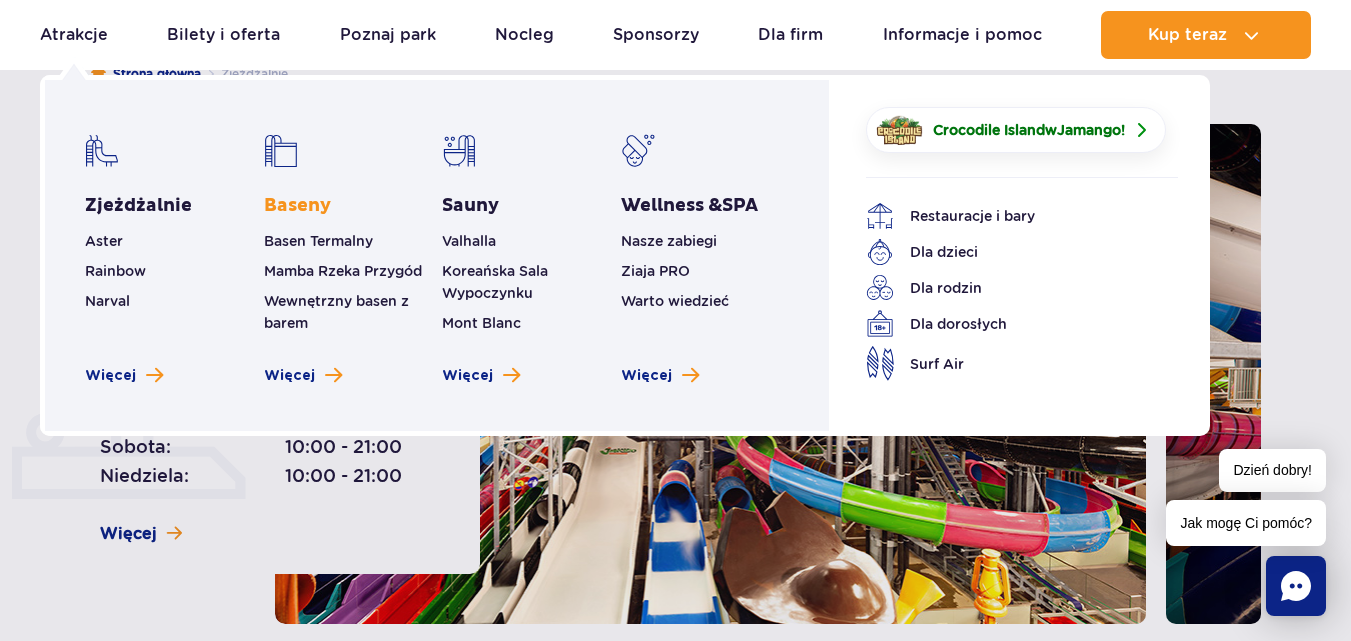 click on "Baseny" at bounding box center [297, 206] 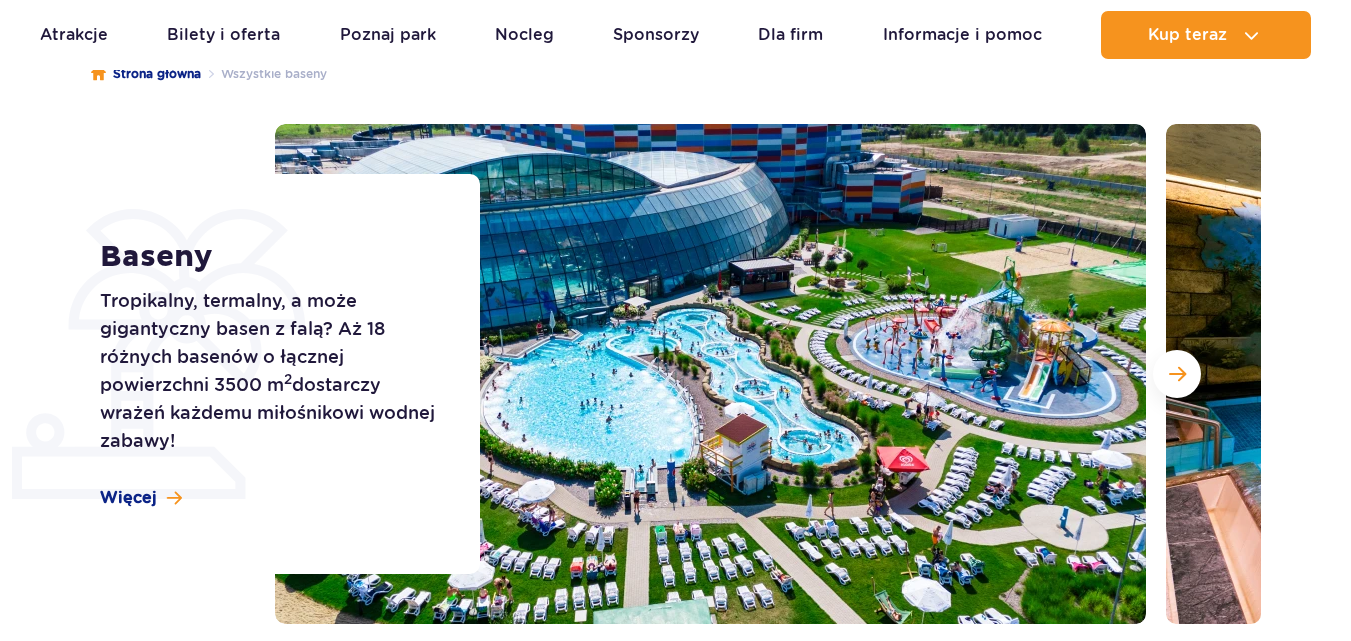 scroll, scrollTop: 200, scrollLeft: 0, axis: vertical 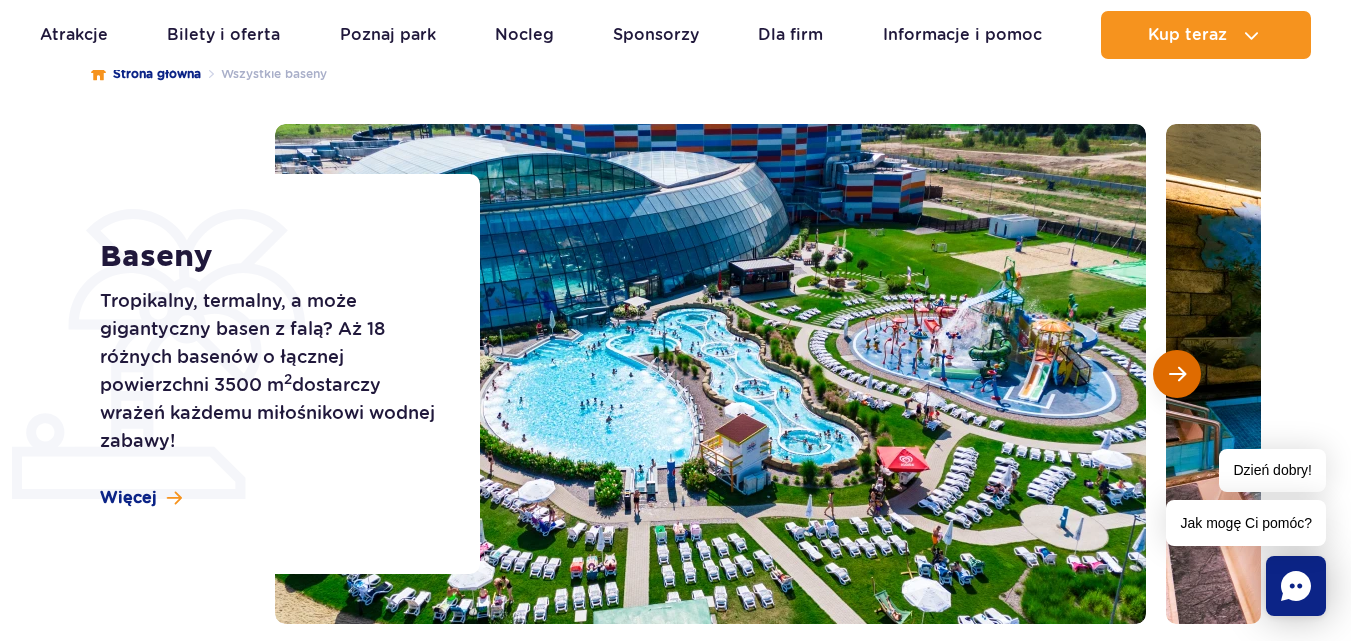 click at bounding box center (1177, 374) 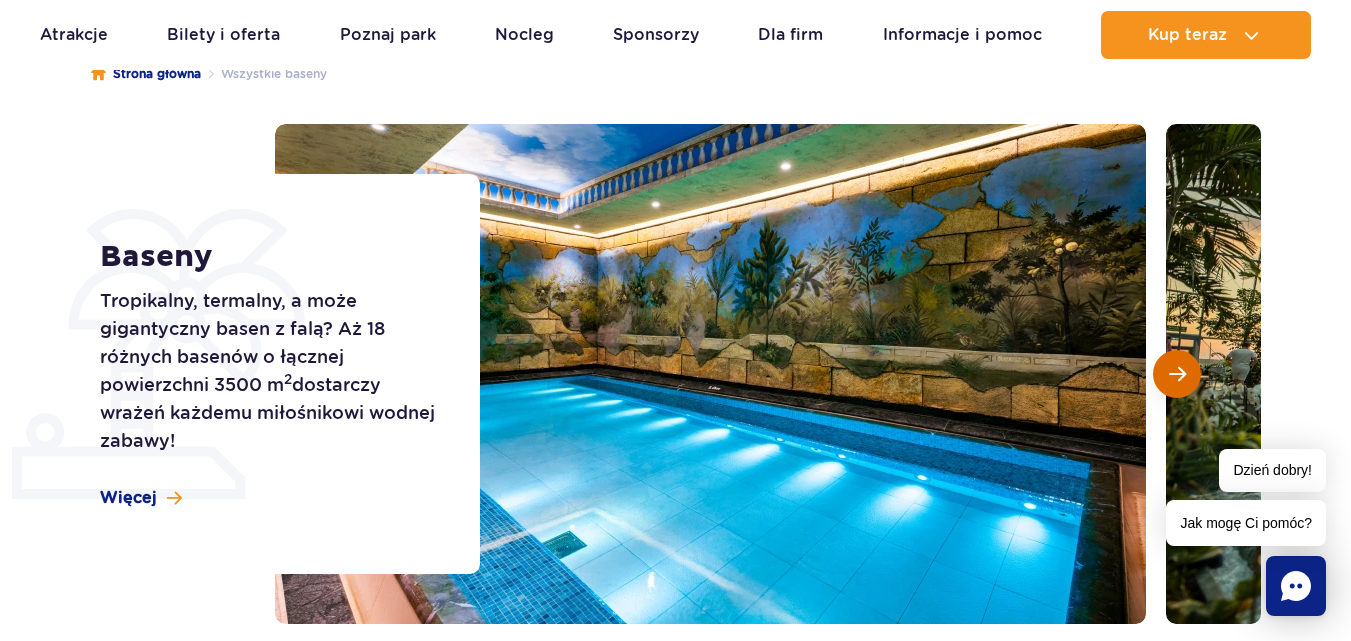 click at bounding box center (1177, 374) 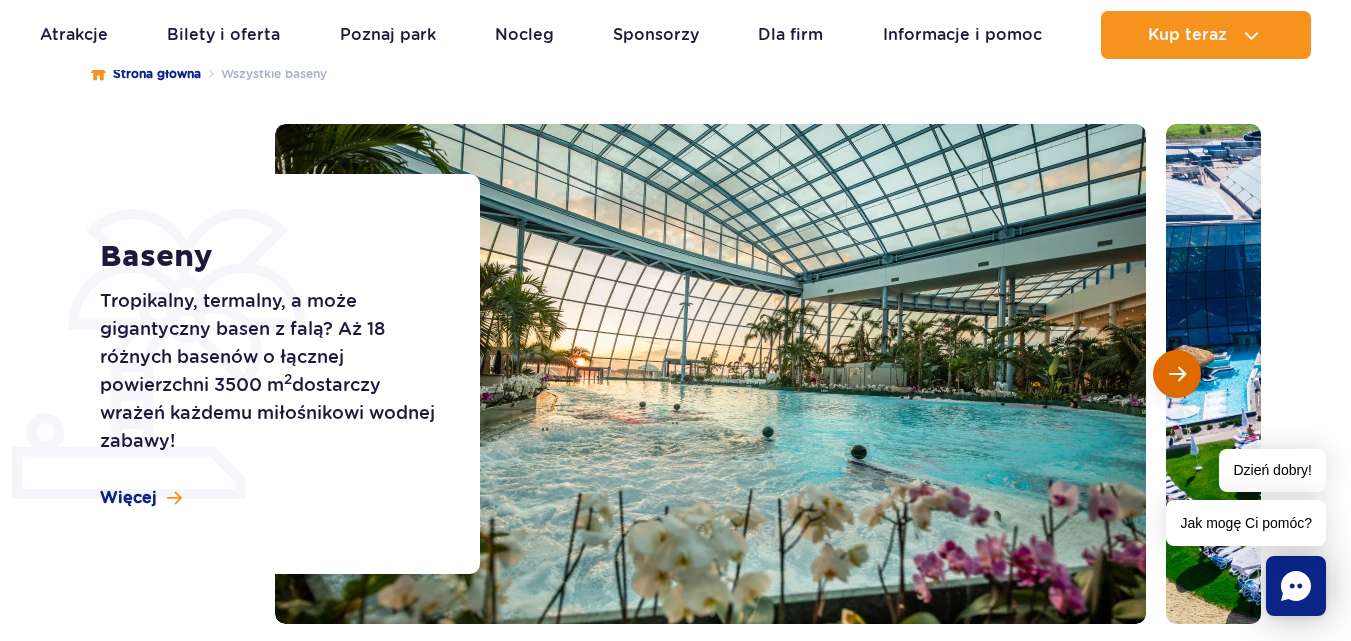 click at bounding box center (1177, 374) 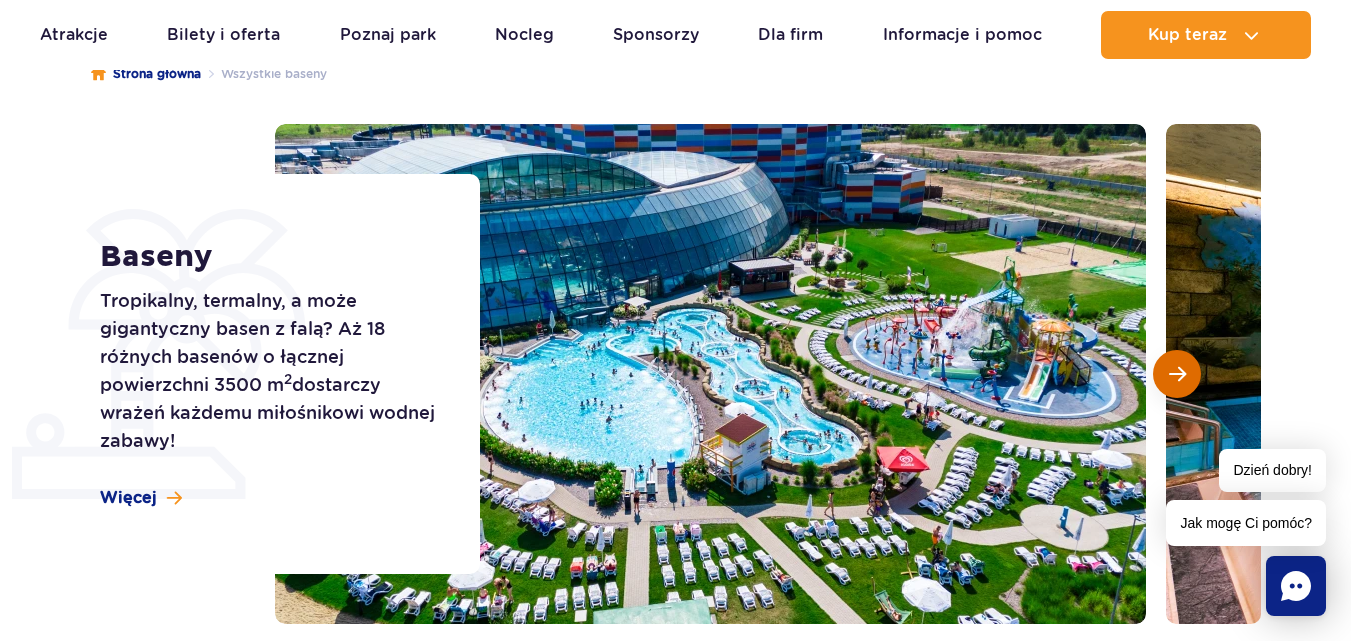 click at bounding box center [1177, 374] 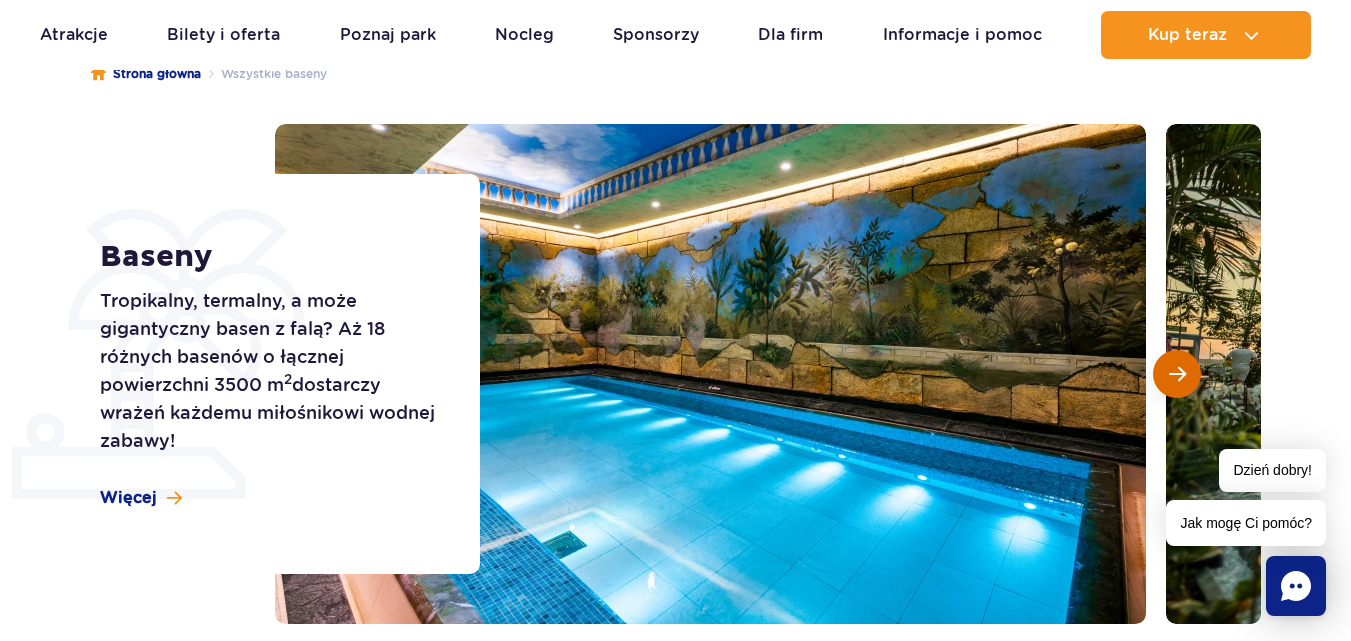 click at bounding box center (1177, 374) 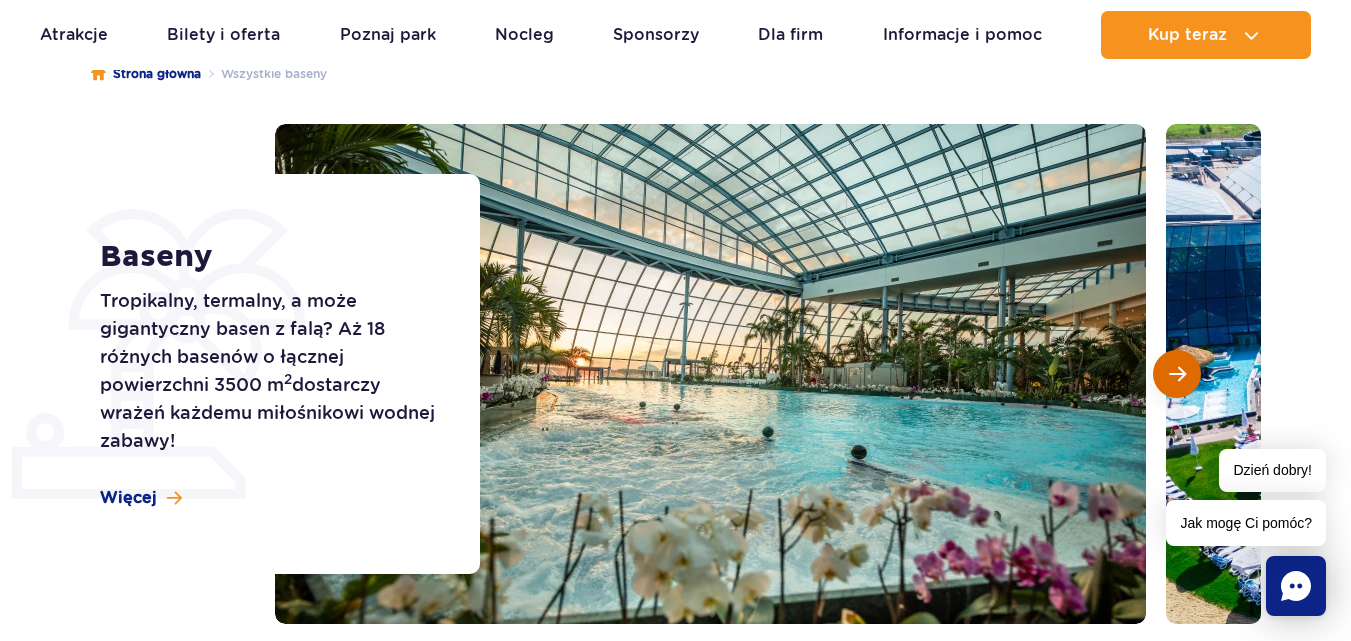 click at bounding box center (1177, 374) 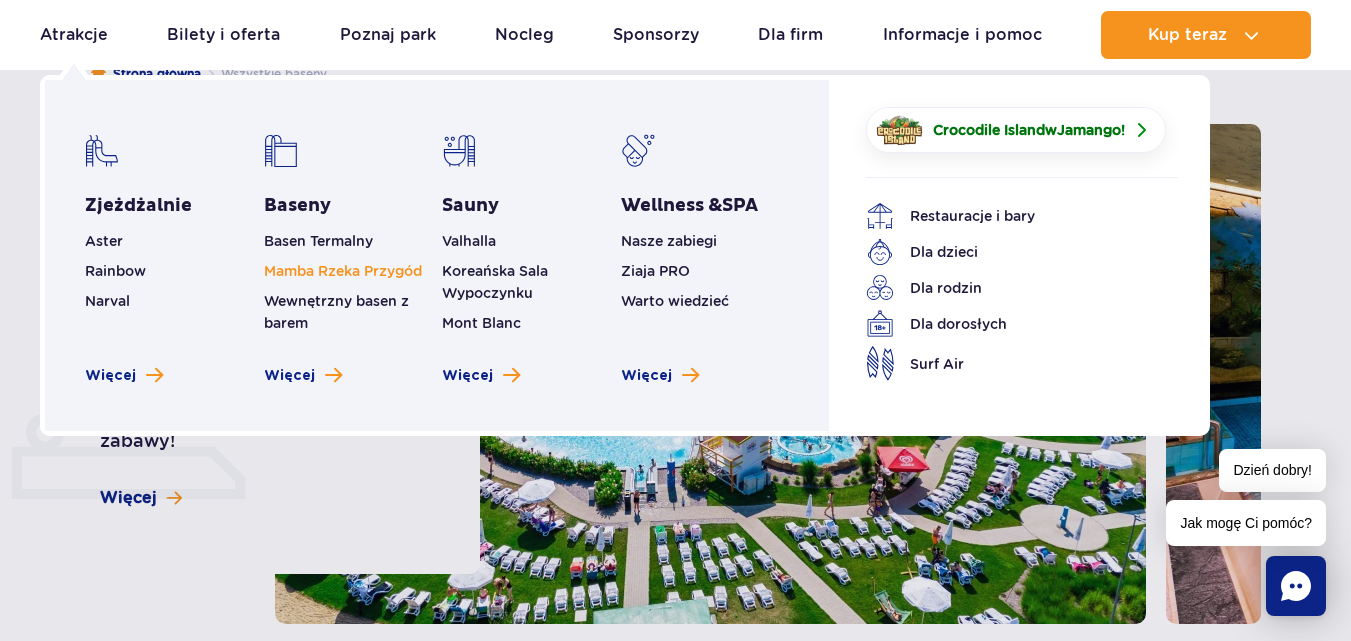 click on "Mamba Rzeka Przygód" at bounding box center [343, 271] 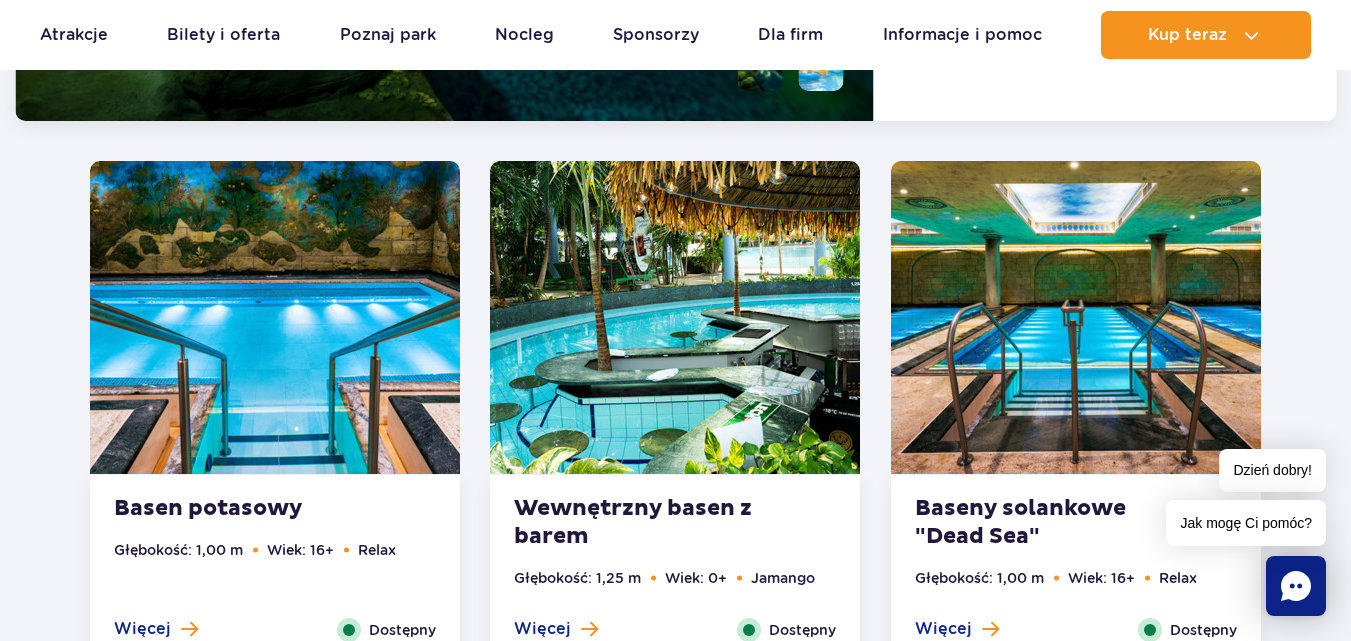 scroll, scrollTop: 2625, scrollLeft: 0, axis: vertical 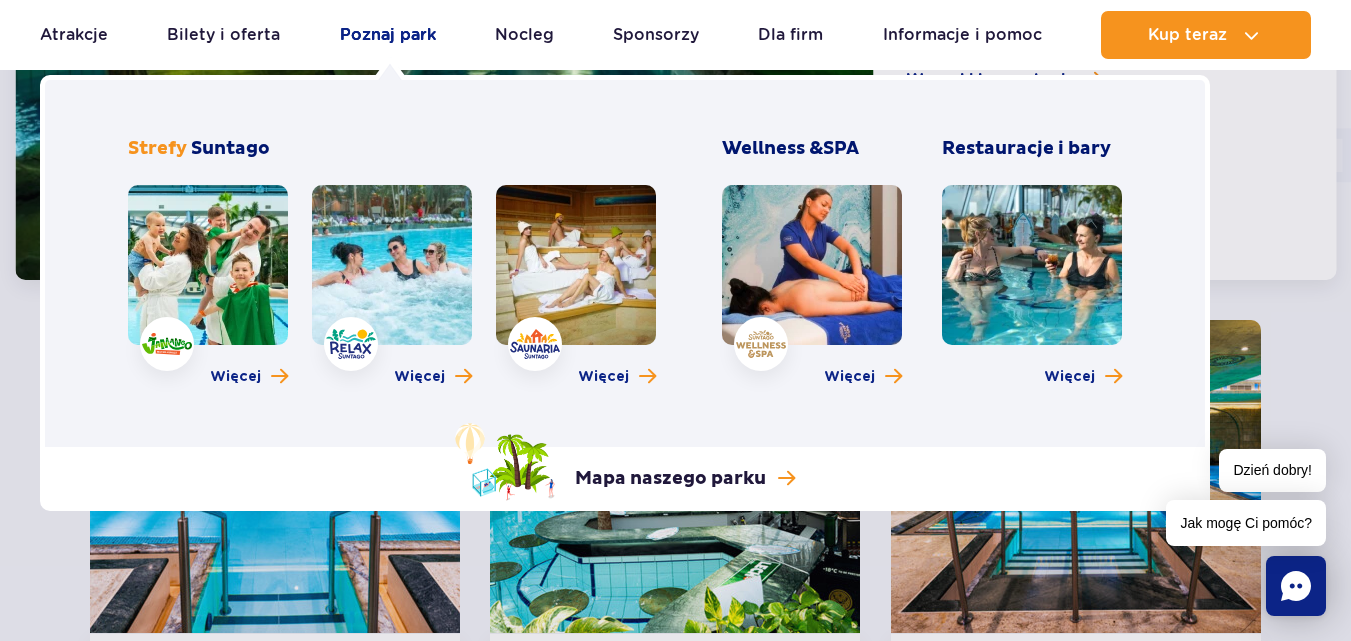 click on "Poznaj park" at bounding box center (388, 35) 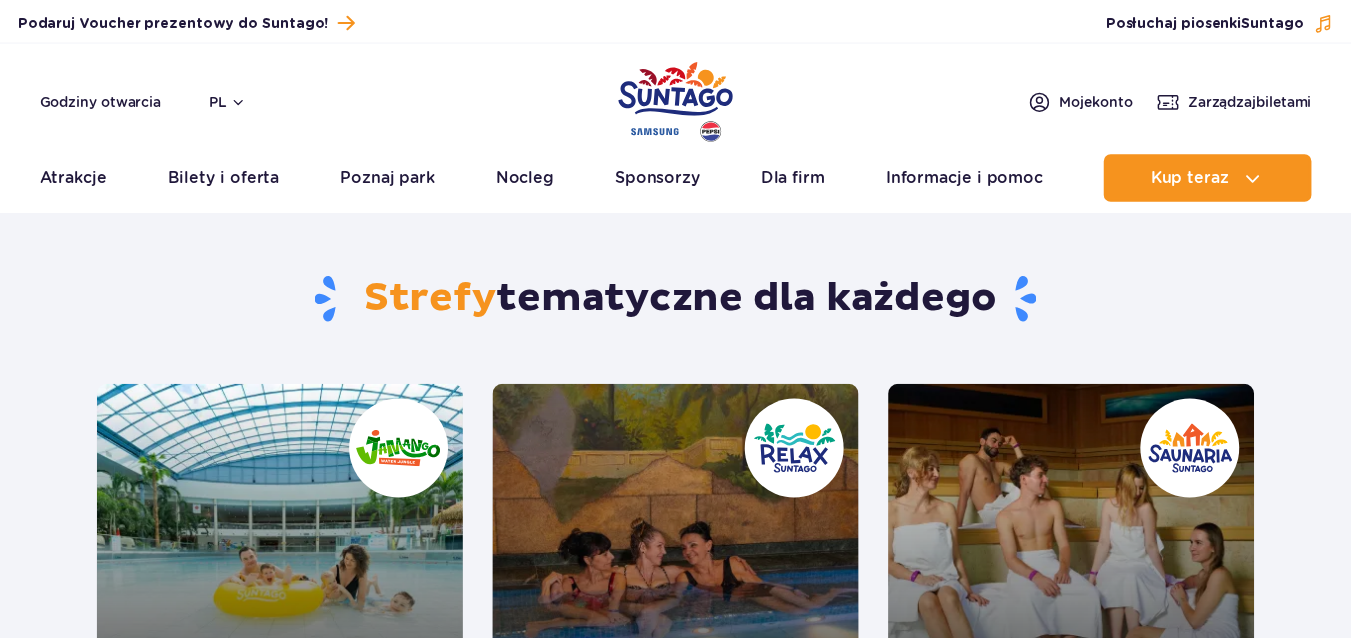 scroll, scrollTop: 0, scrollLeft: 0, axis: both 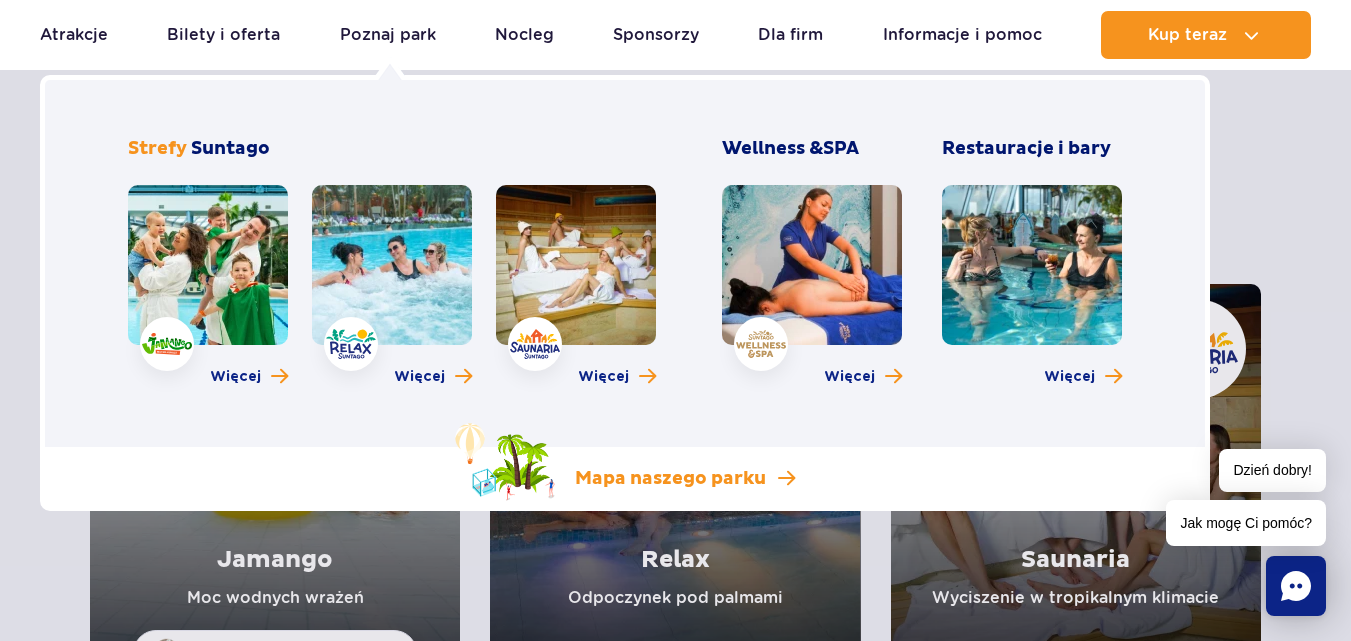click on "Mapa naszego parku" at bounding box center (670, 479) 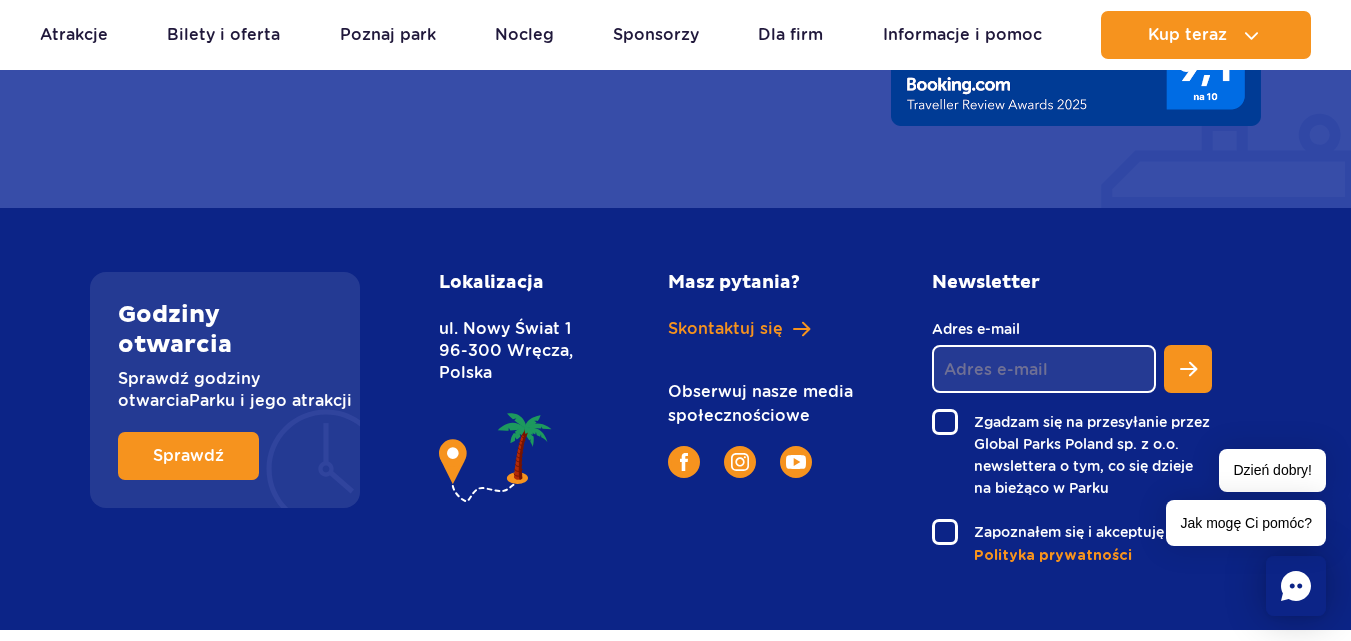scroll, scrollTop: 2000, scrollLeft: 0, axis: vertical 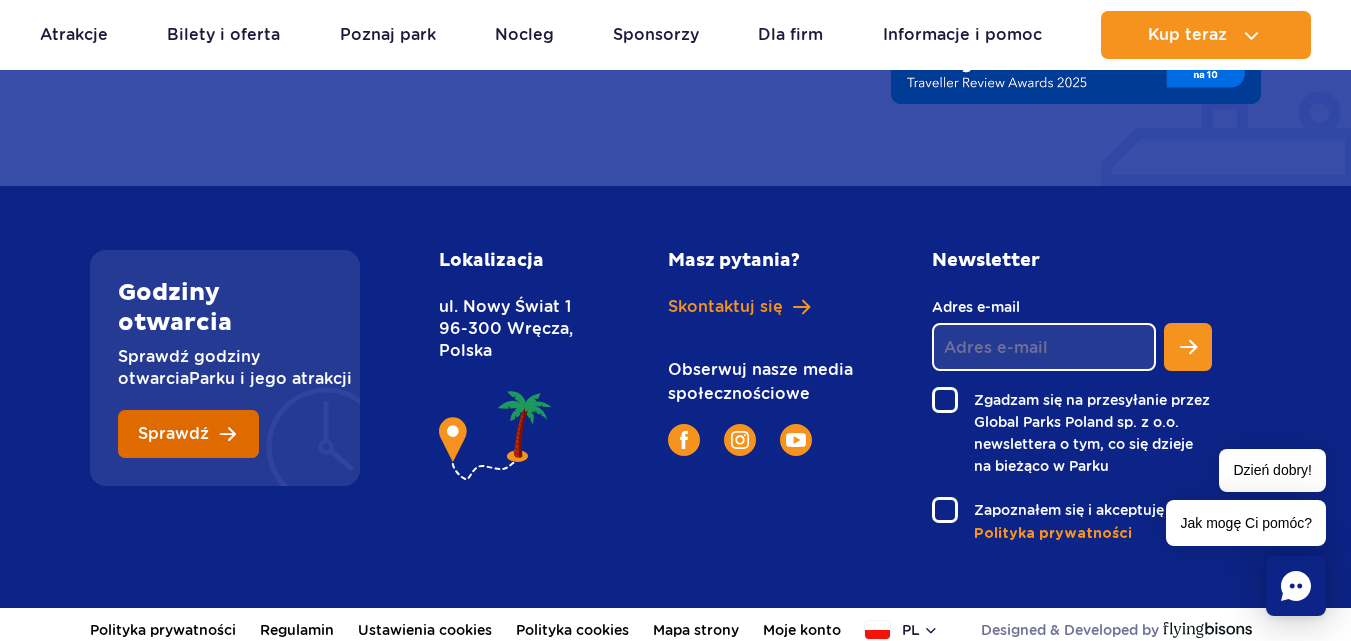 click on "Sprawdź" at bounding box center [188, 434] 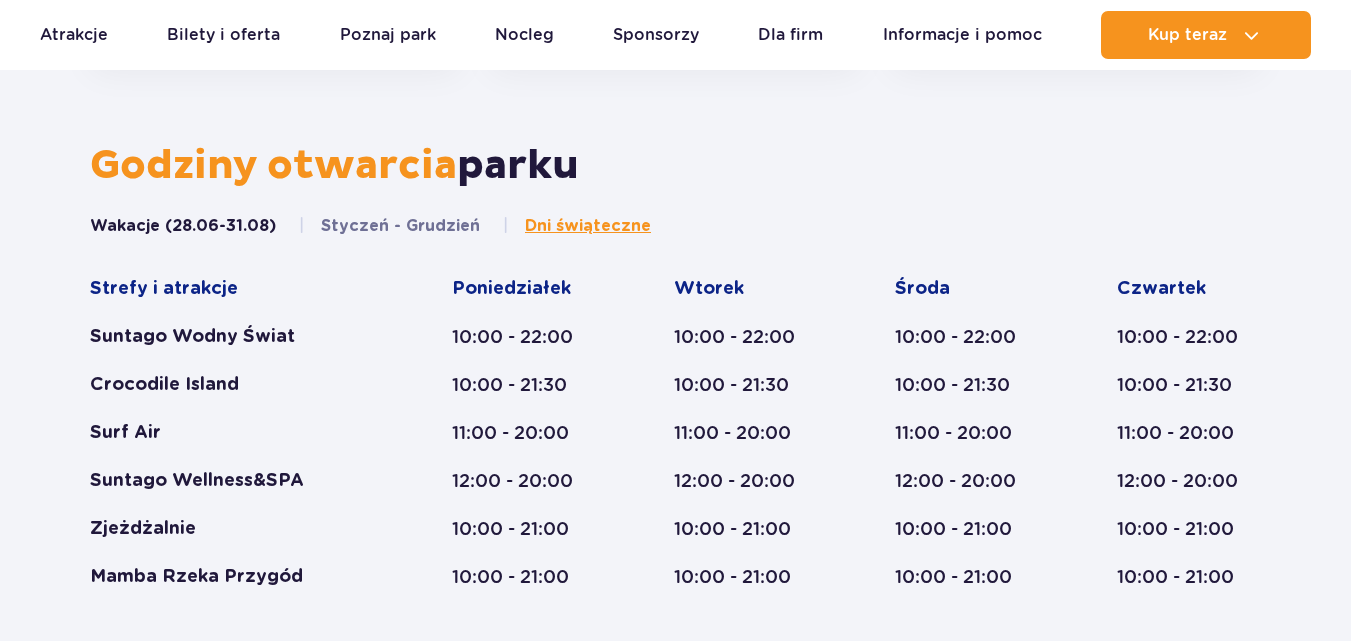 scroll, scrollTop: 827, scrollLeft: 0, axis: vertical 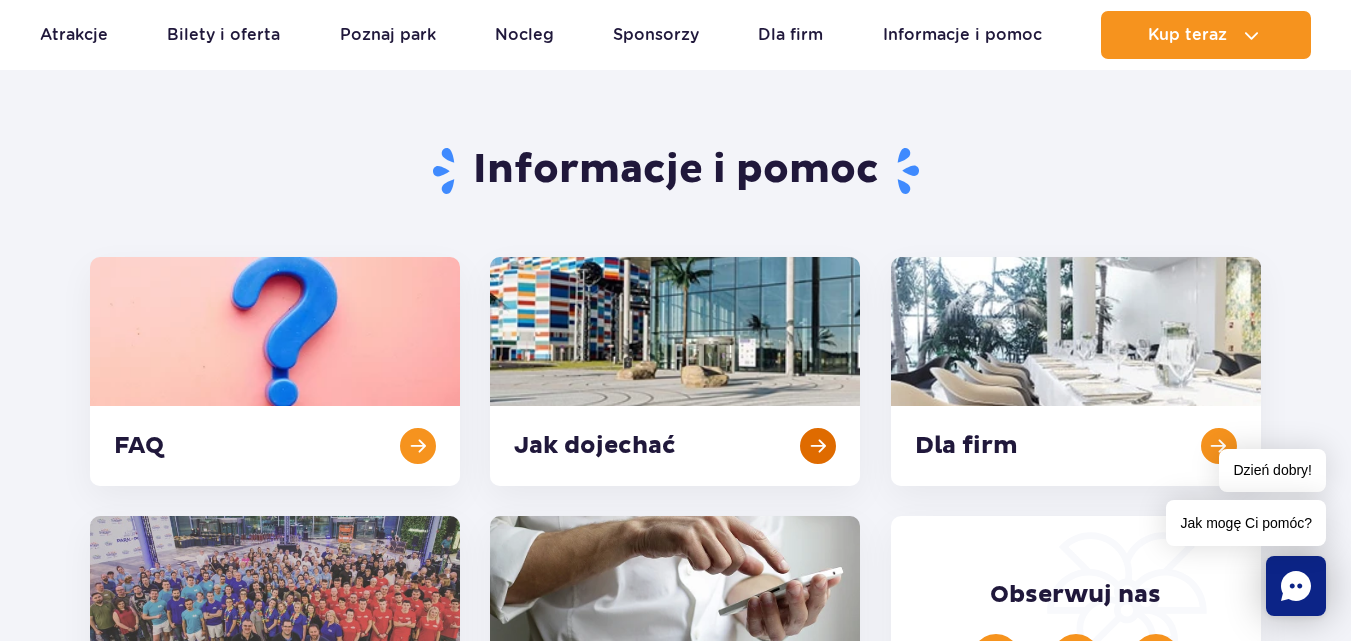 click at bounding box center (675, 371) 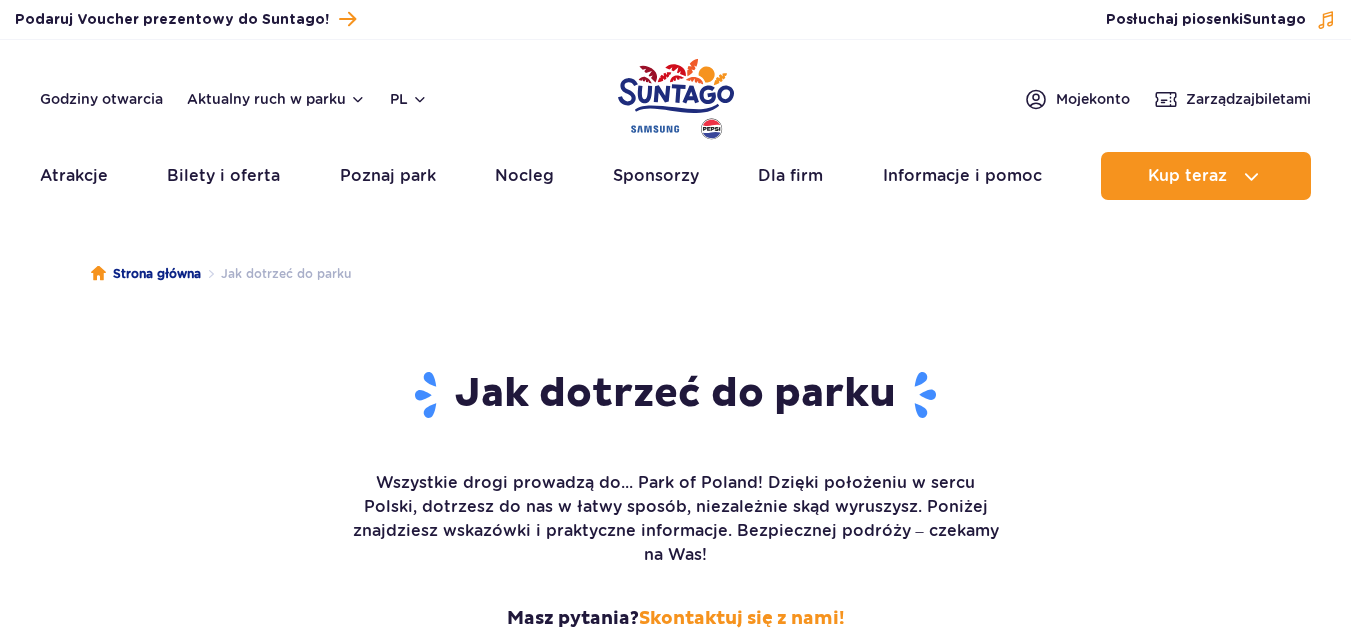 scroll, scrollTop: 0, scrollLeft: 0, axis: both 